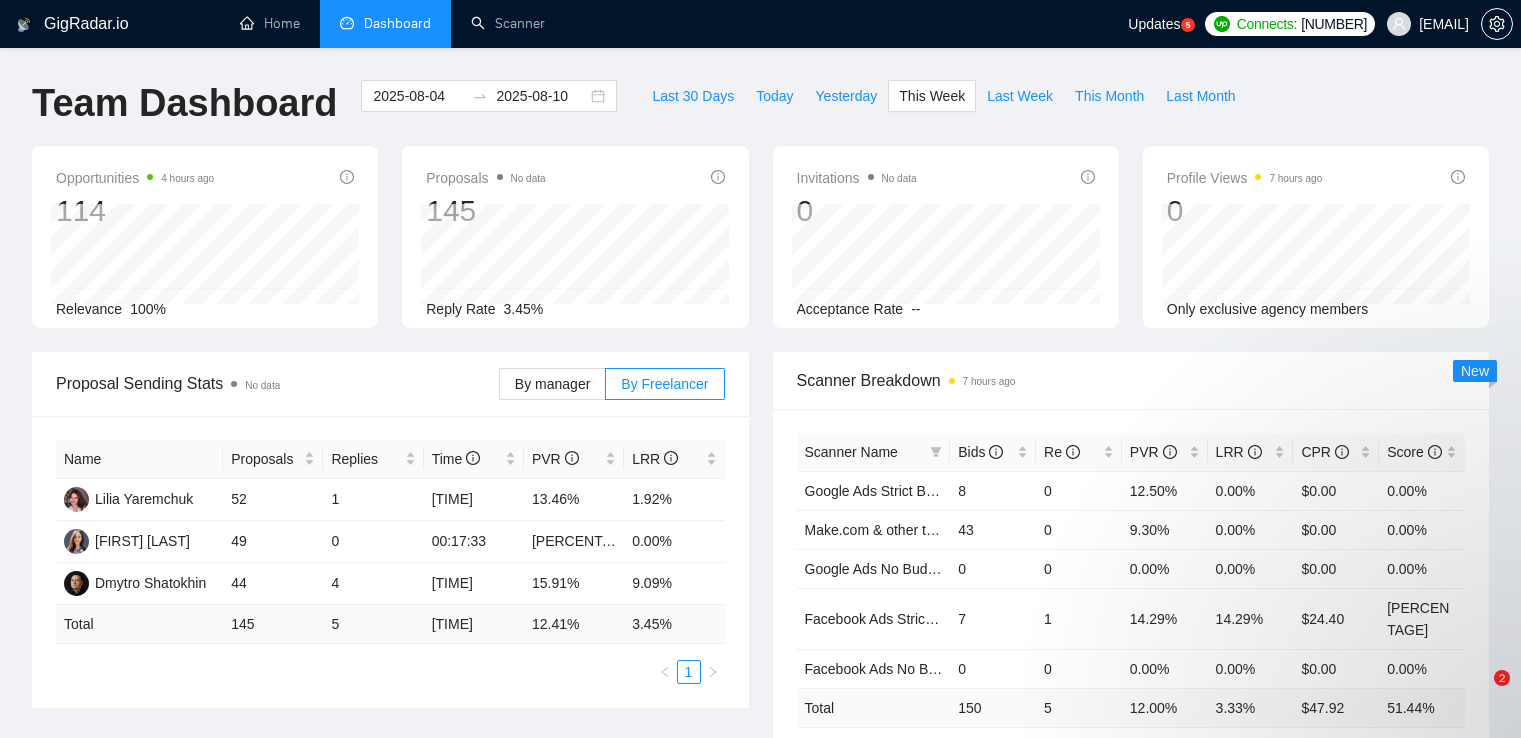 scroll, scrollTop: 0, scrollLeft: 0, axis: both 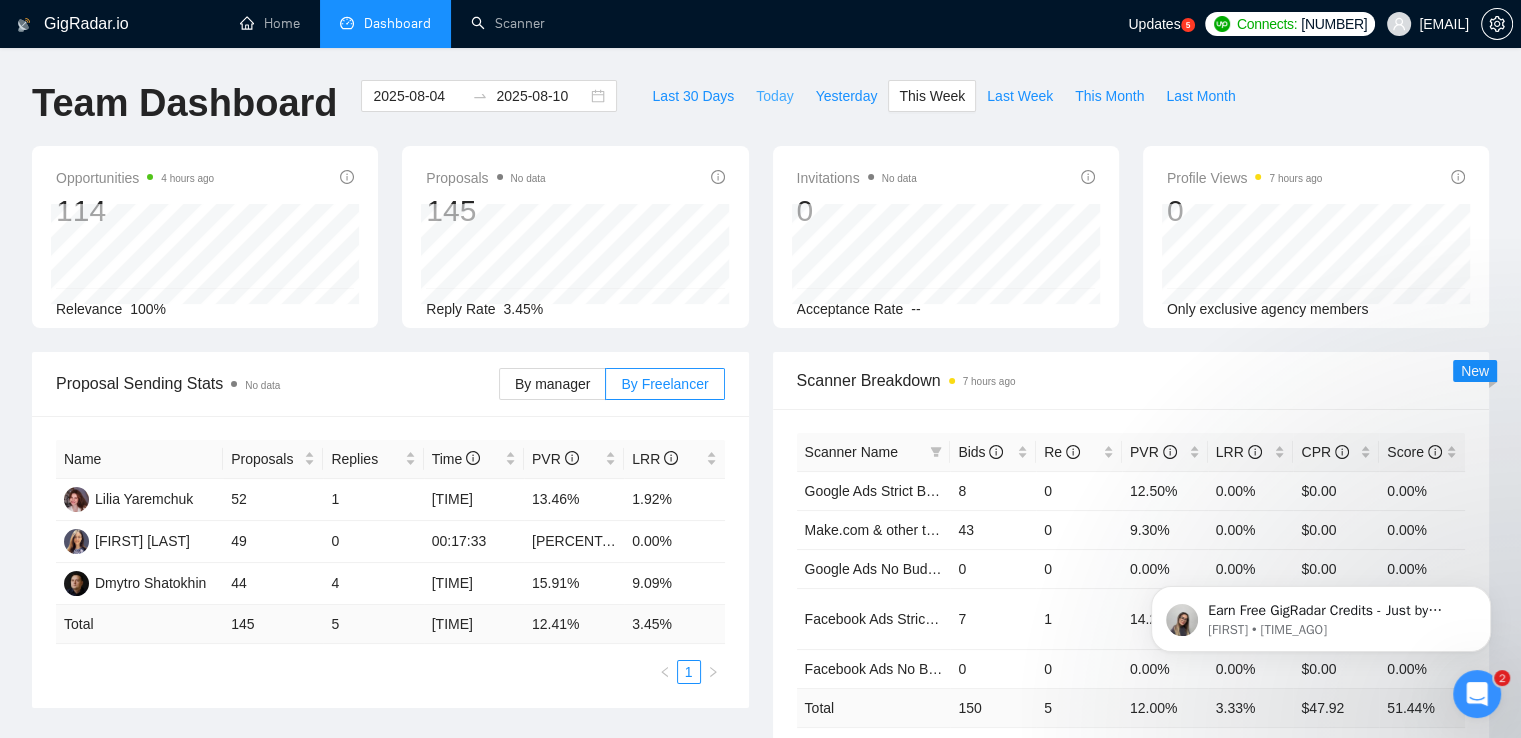 click on "Today" at bounding box center [774, 96] 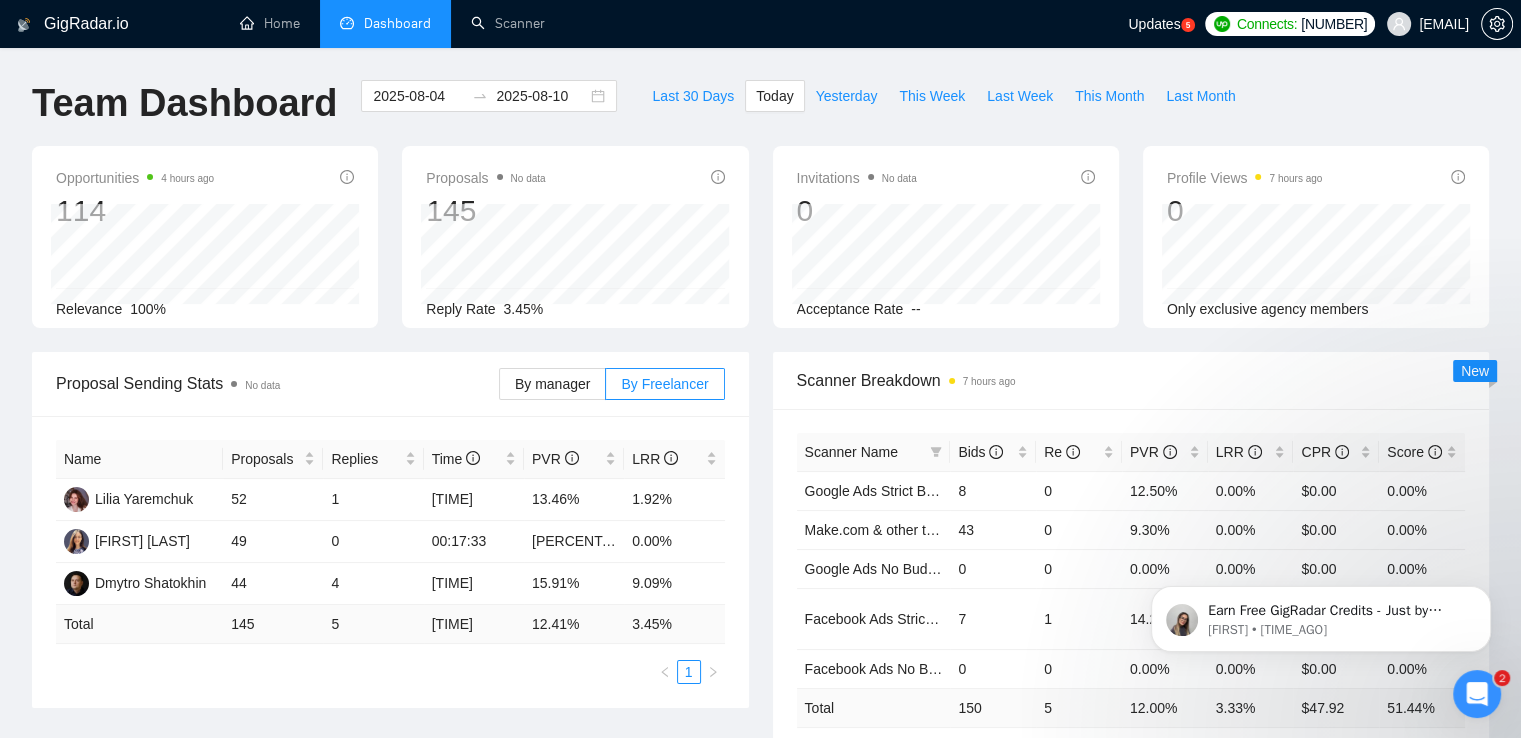 type on "2025-08-06" 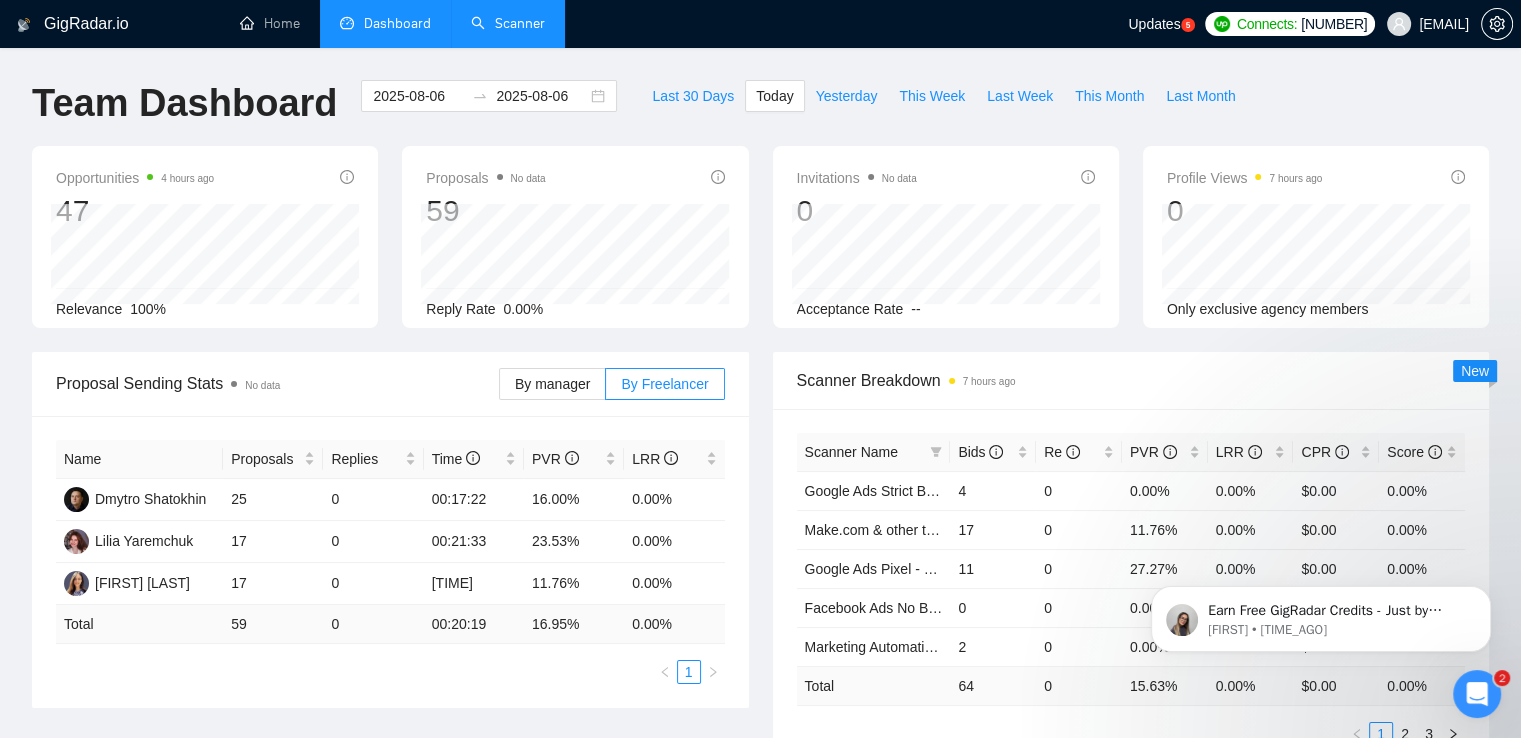 click on "Scanner" at bounding box center [508, 23] 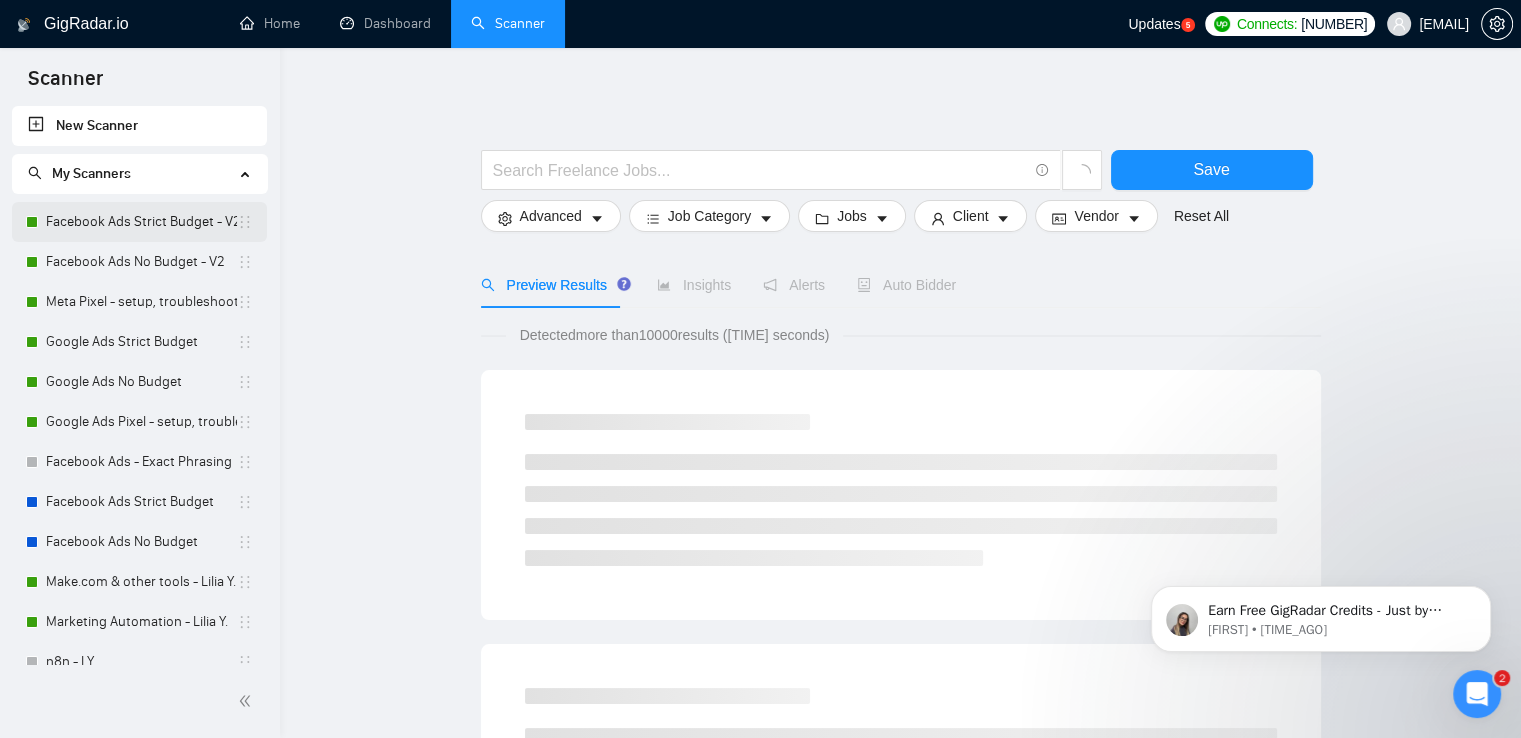 click on "Facebook Ads Strict Budget - V2" at bounding box center [141, 222] 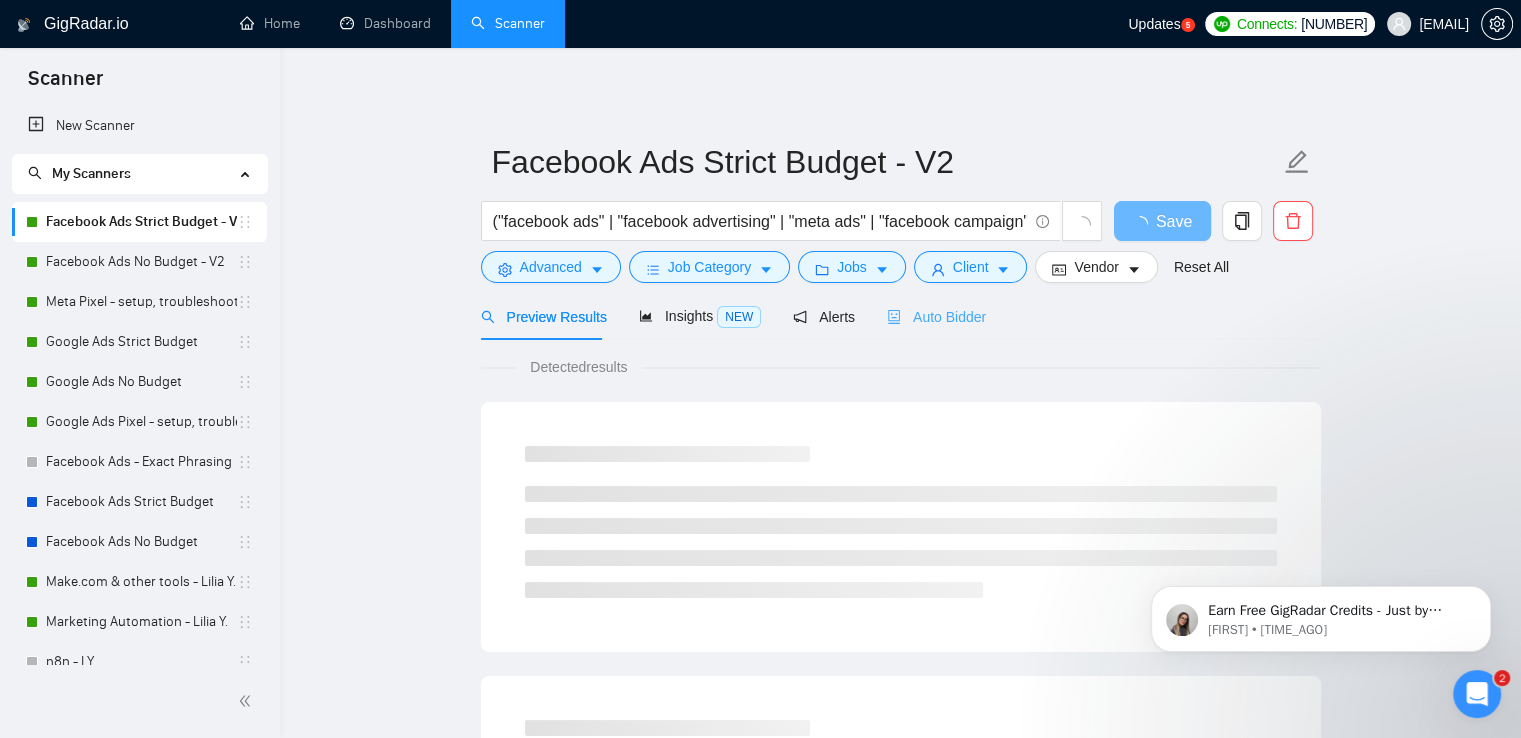 click on "Auto Bidder" at bounding box center (936, 316) 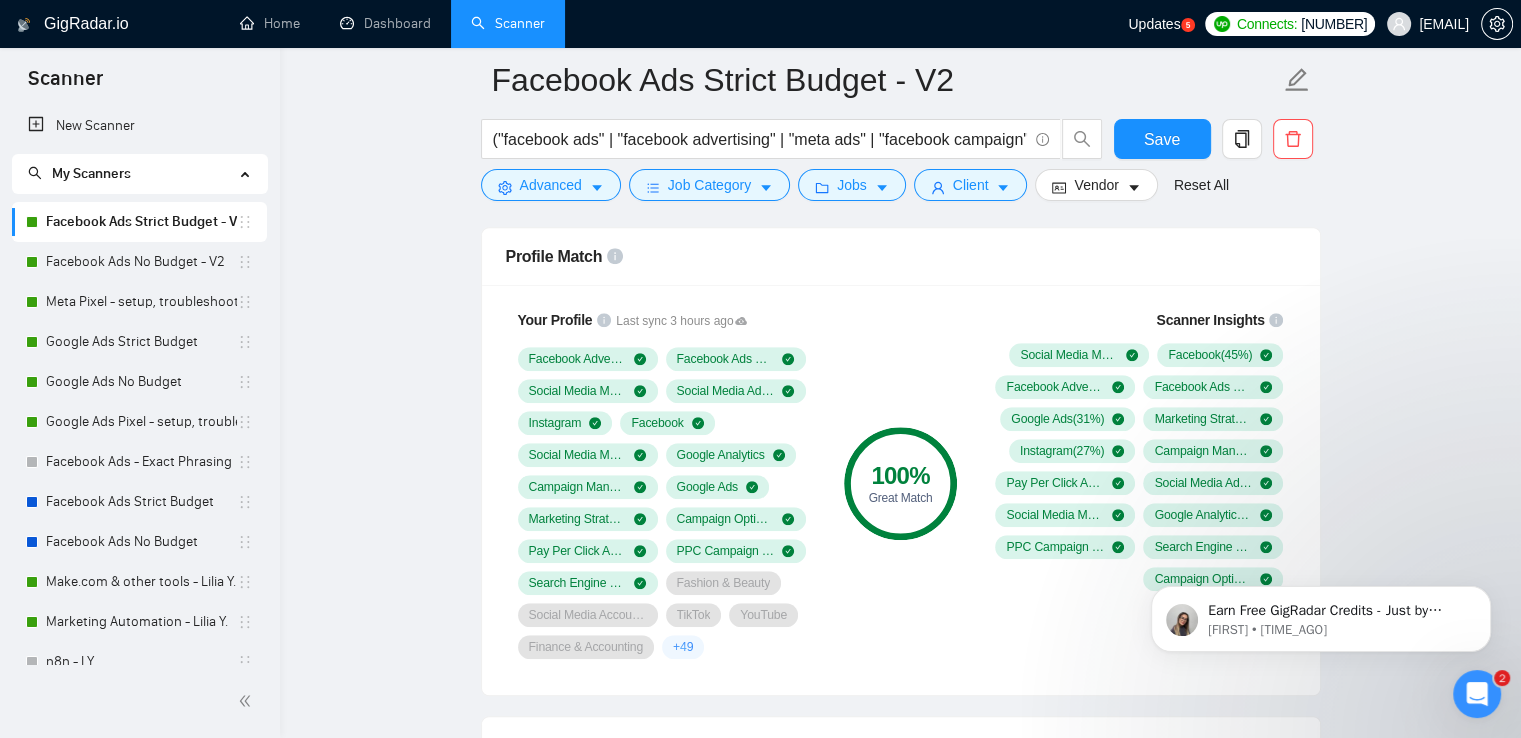 scroll, scrollTop: 1400, scrollLeft: 0, axis: vertical 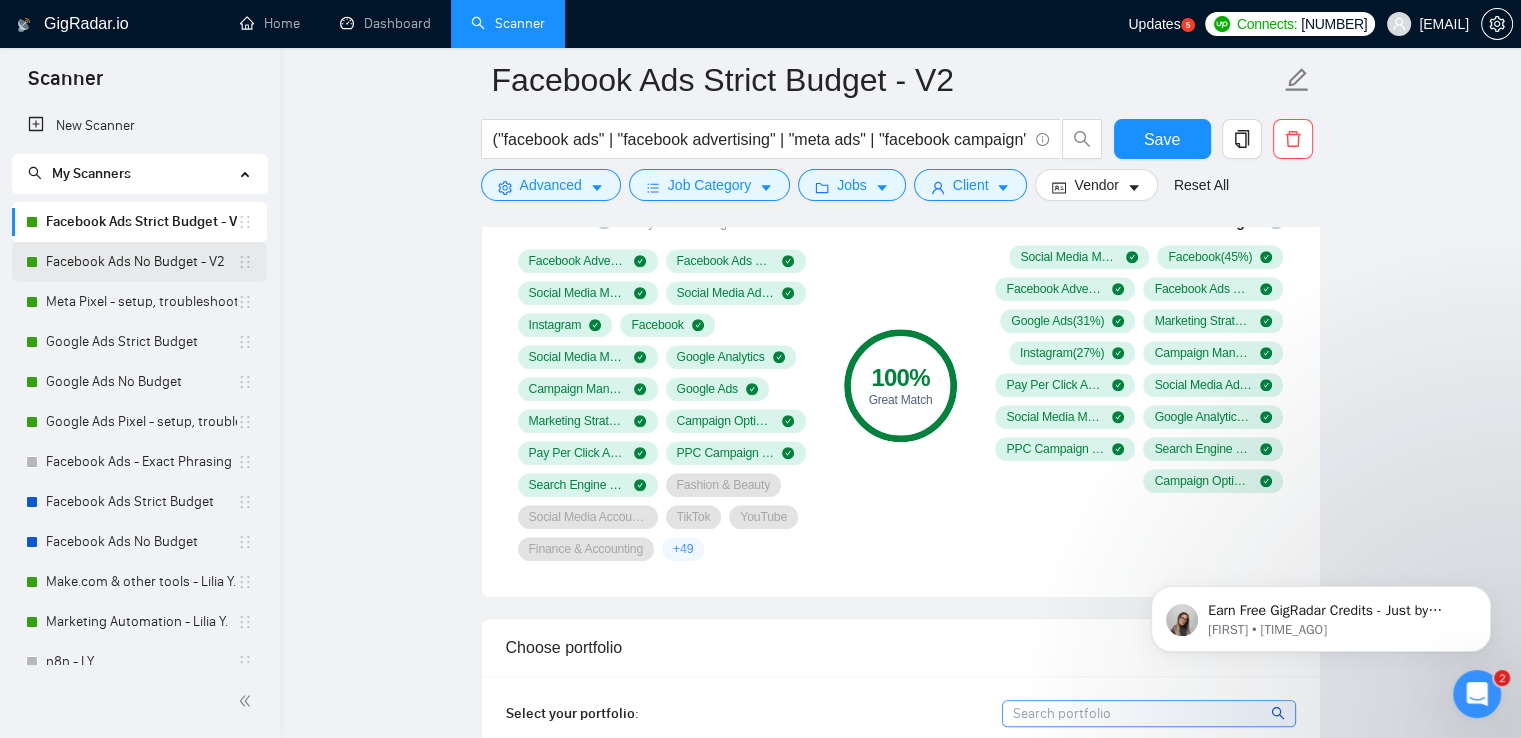 click on "Facebook Ads No Budget - V2" at bounding box center [141, 262] 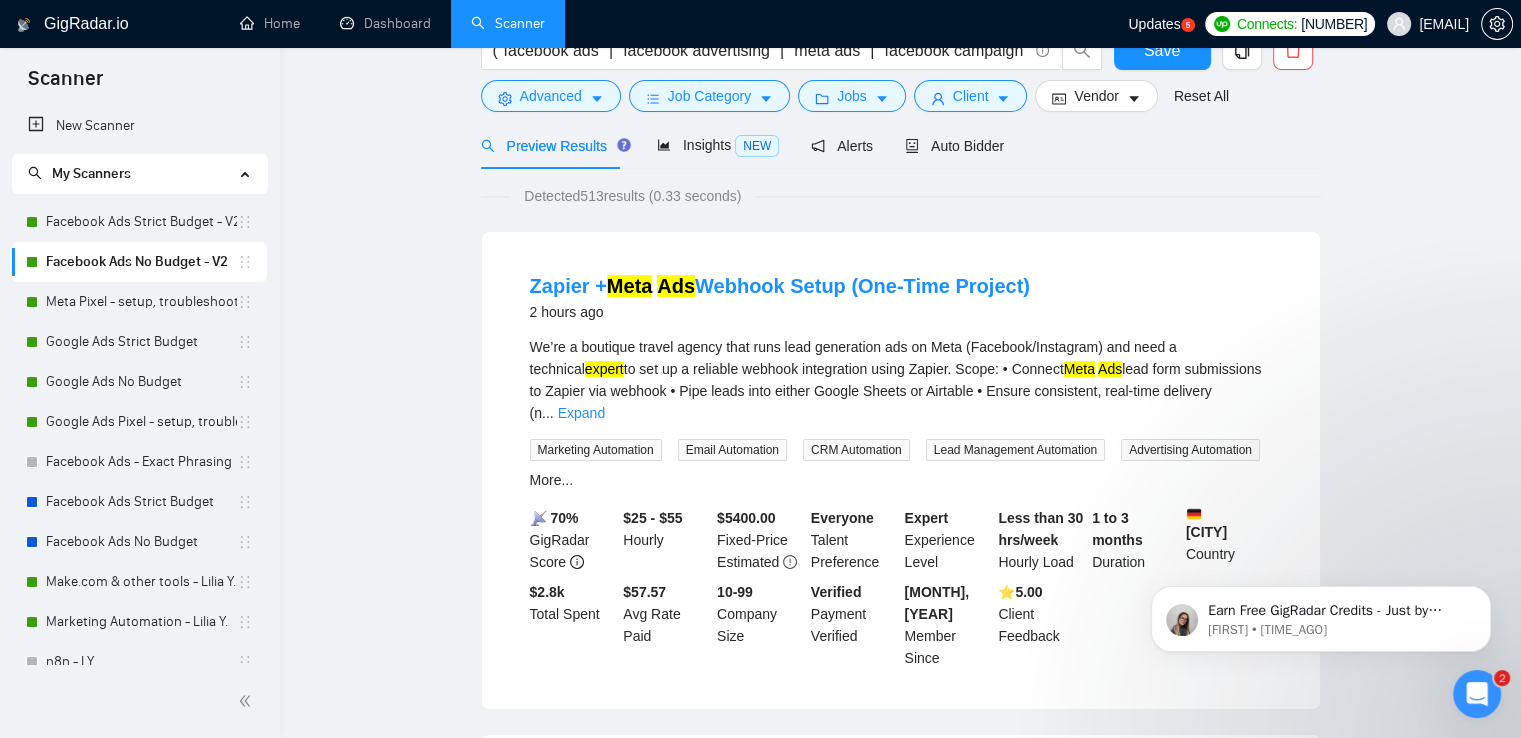 scroll, scrollTop: 0, scrollLeft: 0, axis: both 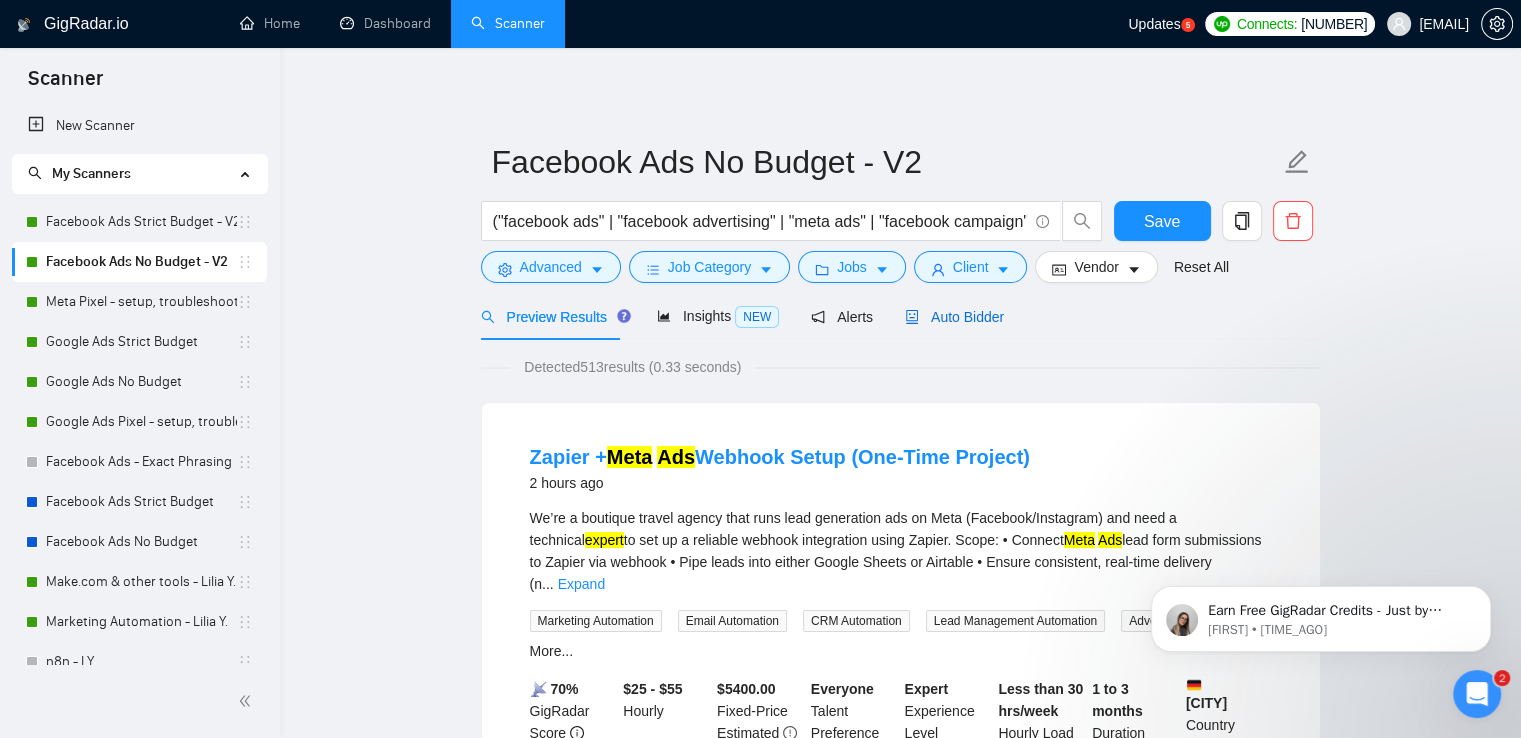 click on "Auto Bidder" at bounding box center (954, 317) 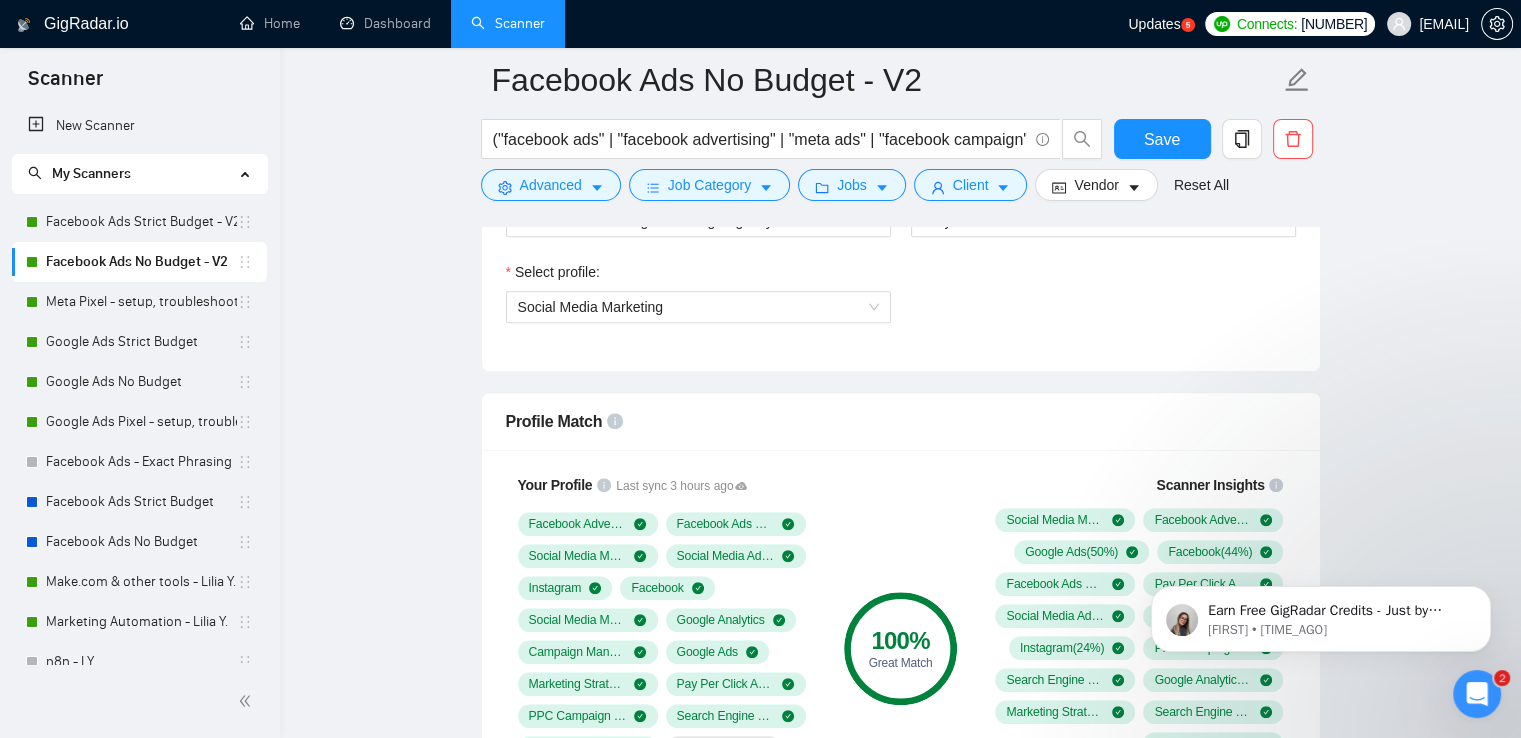 scroll, scrollTop: 1300, scrollLeft: 0, axis: vertical 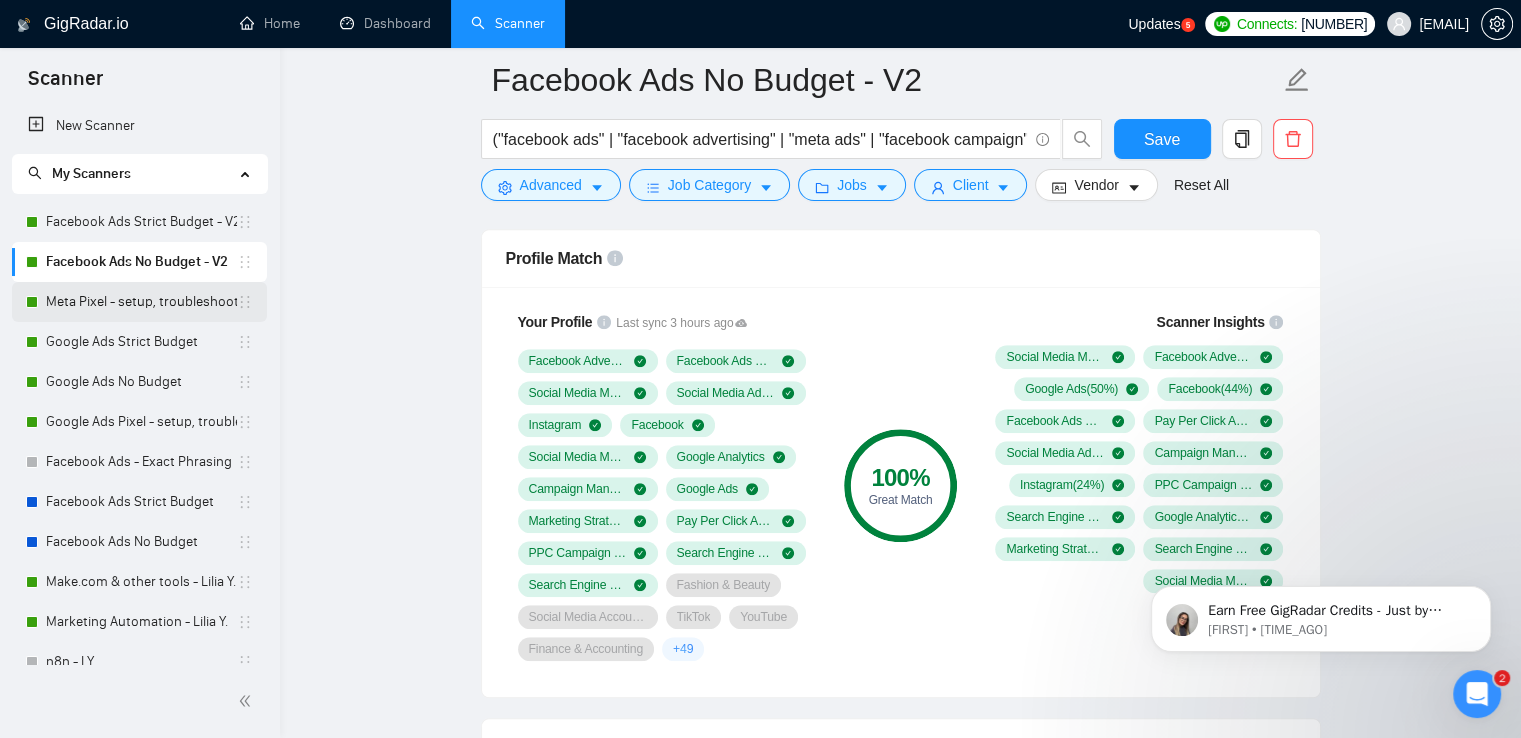 click on "Meta Pixel - setup, troubleshooting, tracking" at bounding box center (141, 302) 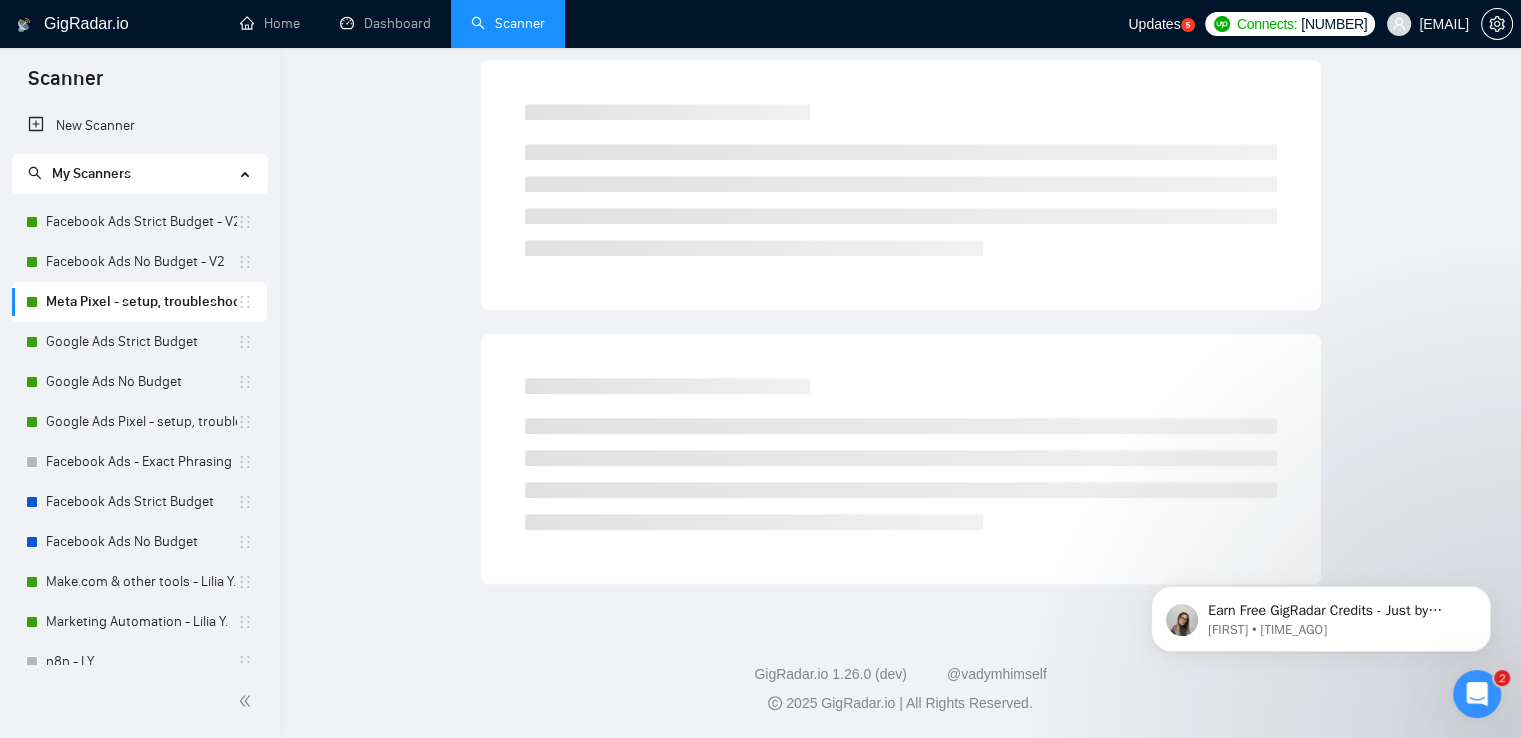 scroll, scrollTop: 0, scrollLeft: 0, axis: both 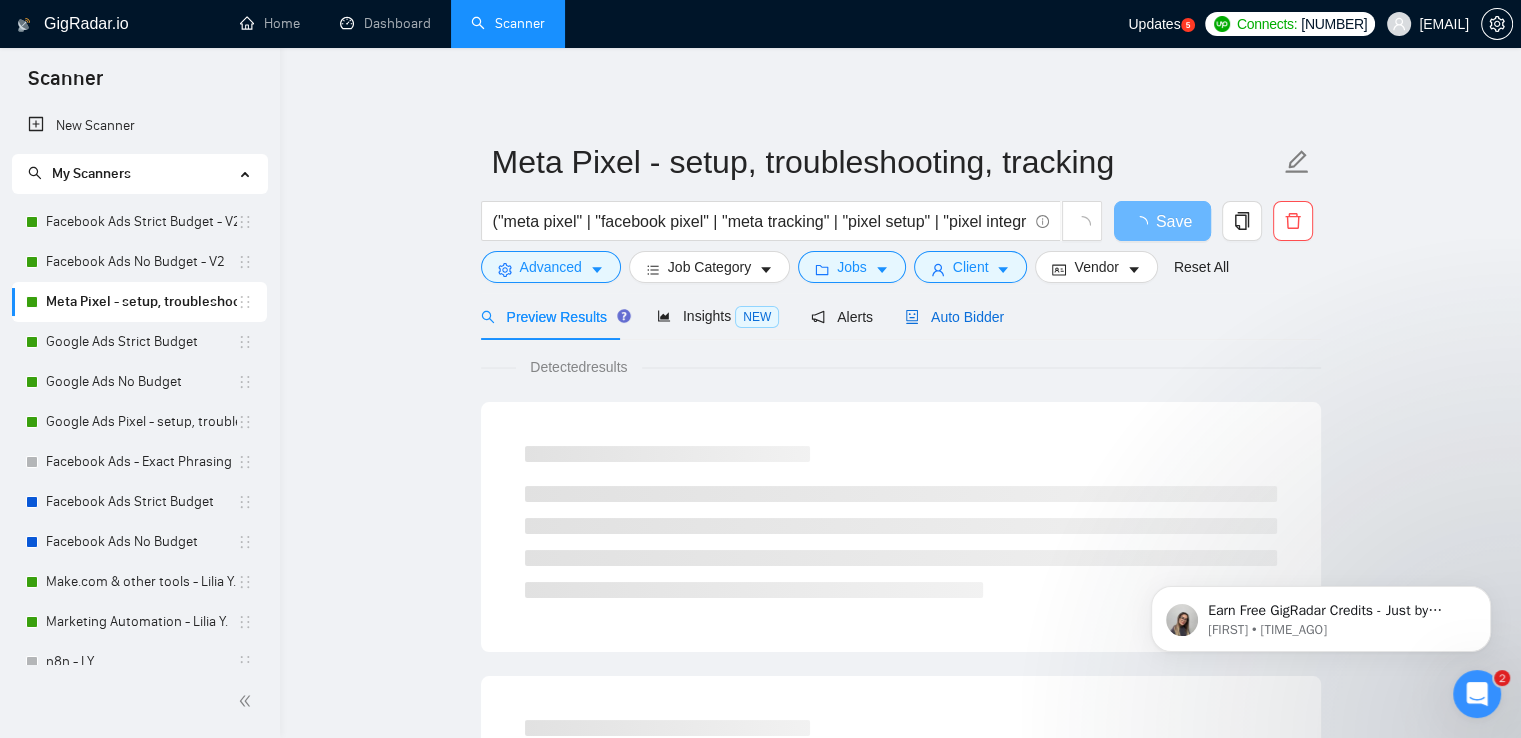 drag, startPoint x: 931, startPoint y: 321, endPoint x: 1325, endPoint y: 325, distance: 394.0203 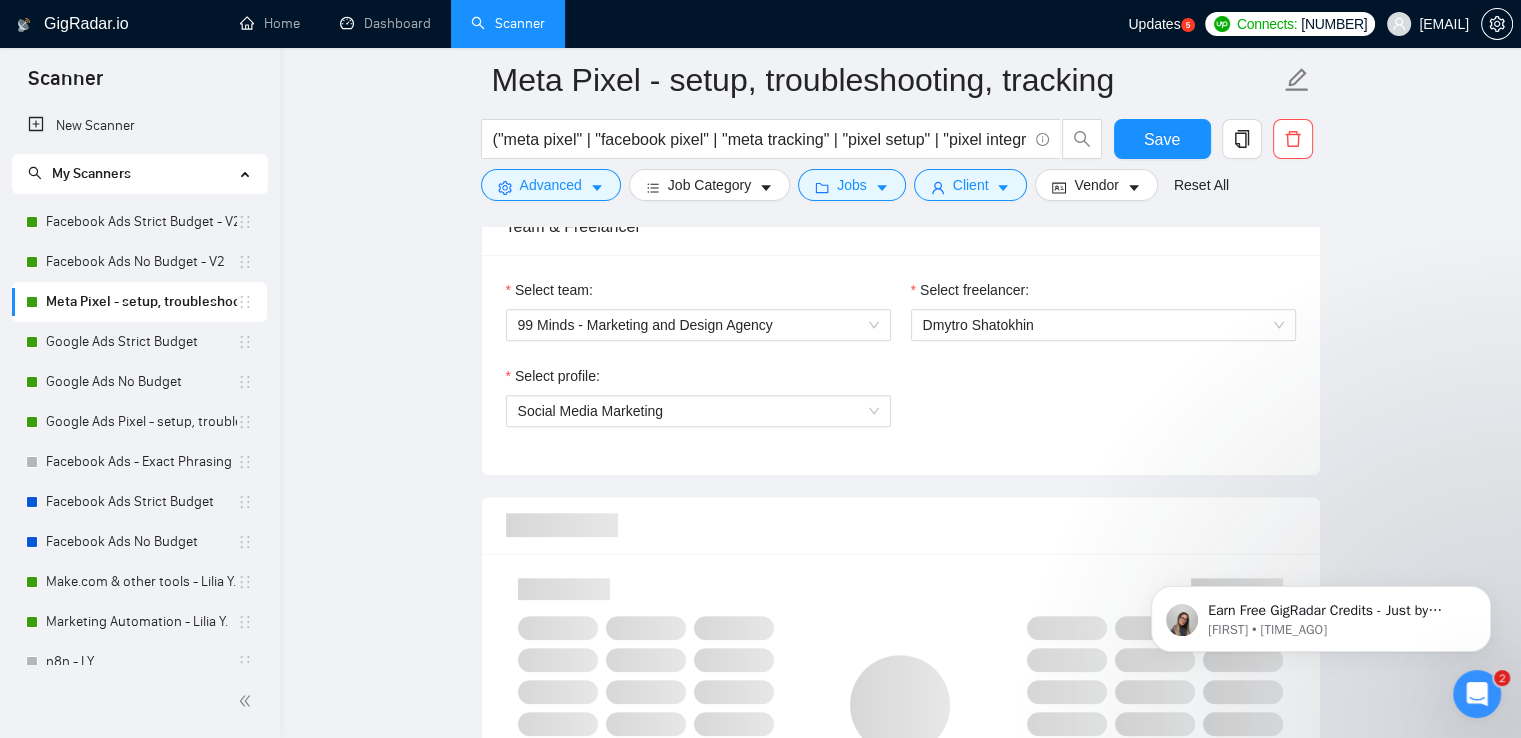 scroll, scrollTop: 1200, scrollLeft: 0, axis: vertical 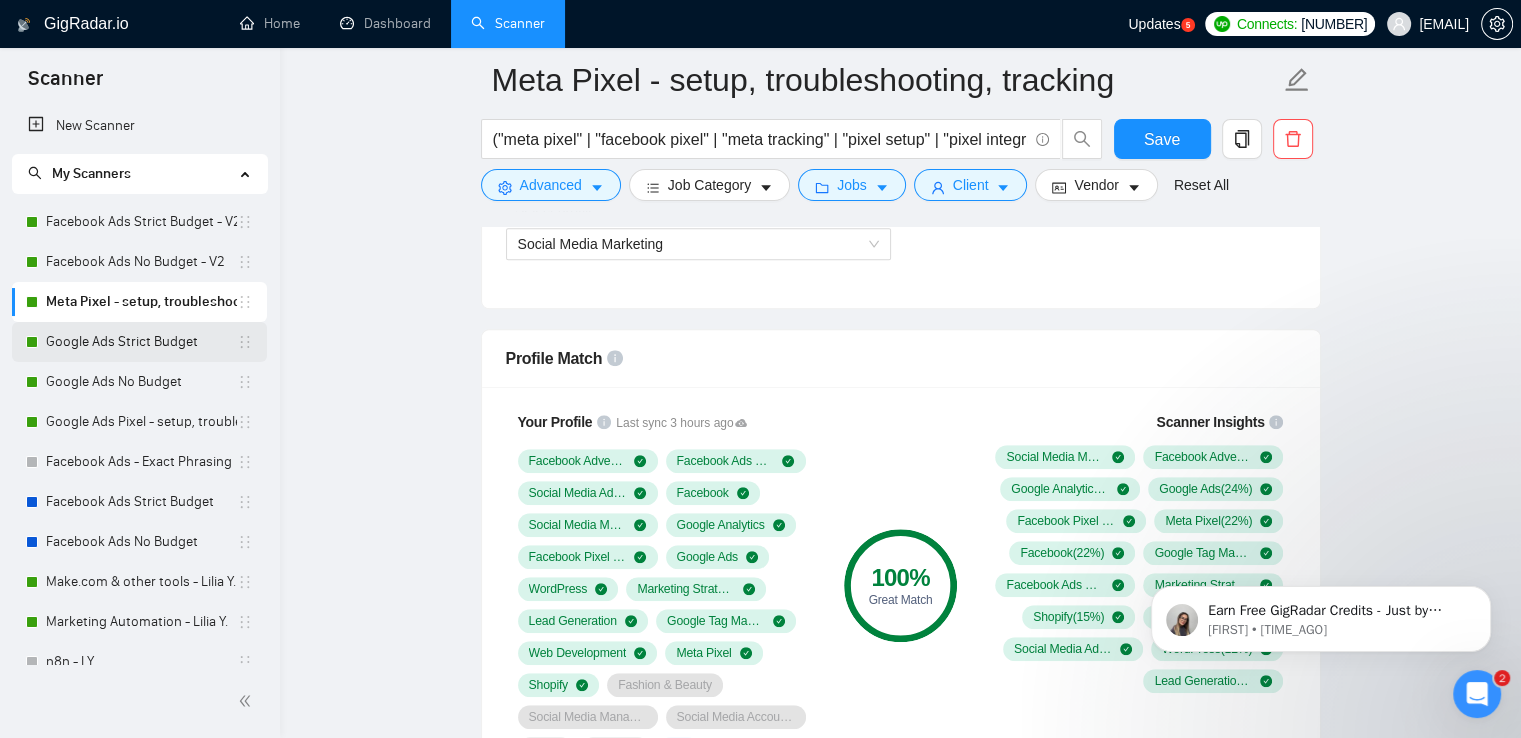 click on "Google Ads Strict Budget" at bounding box center [141, 342] 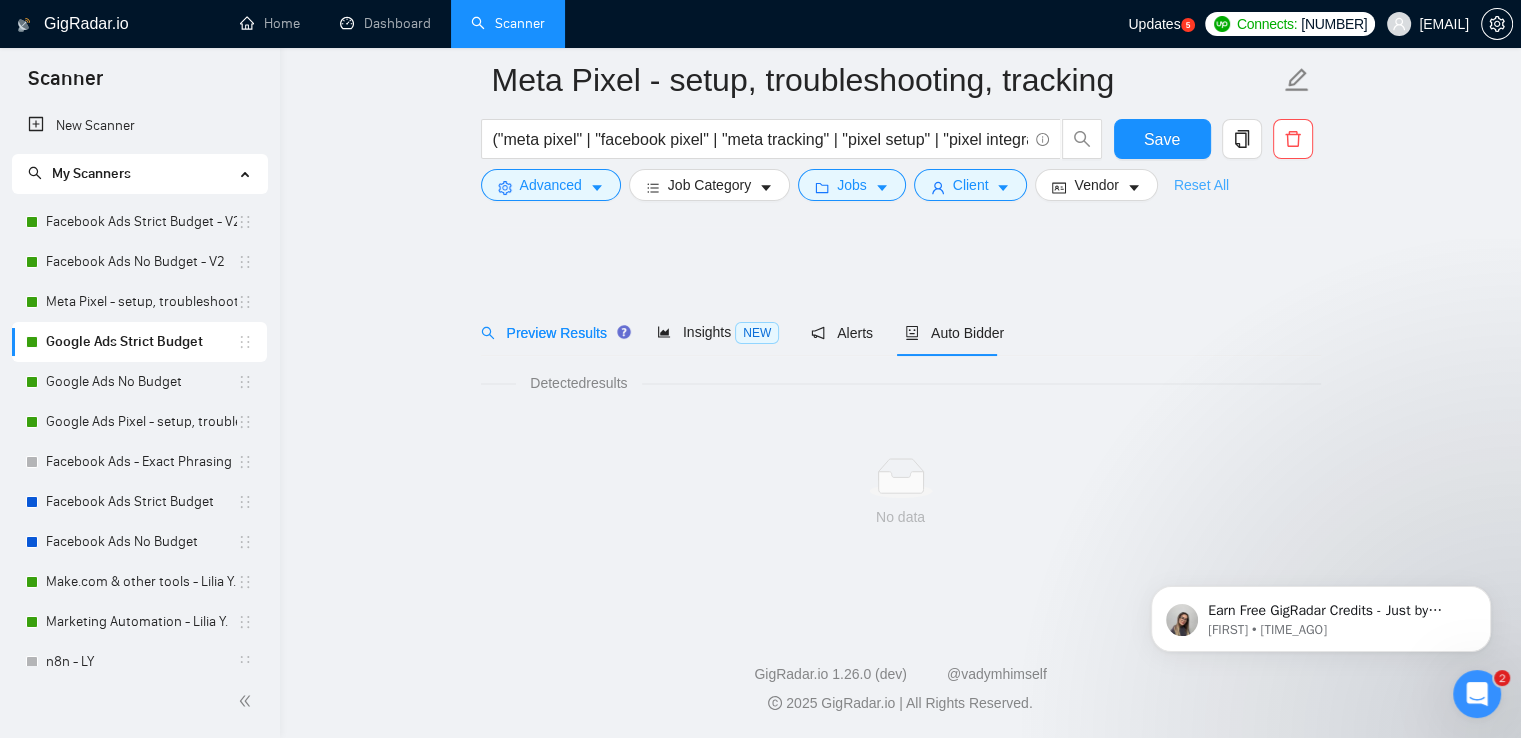 scroll, scrollTop: 0, scrollLeft: 0, axis: both 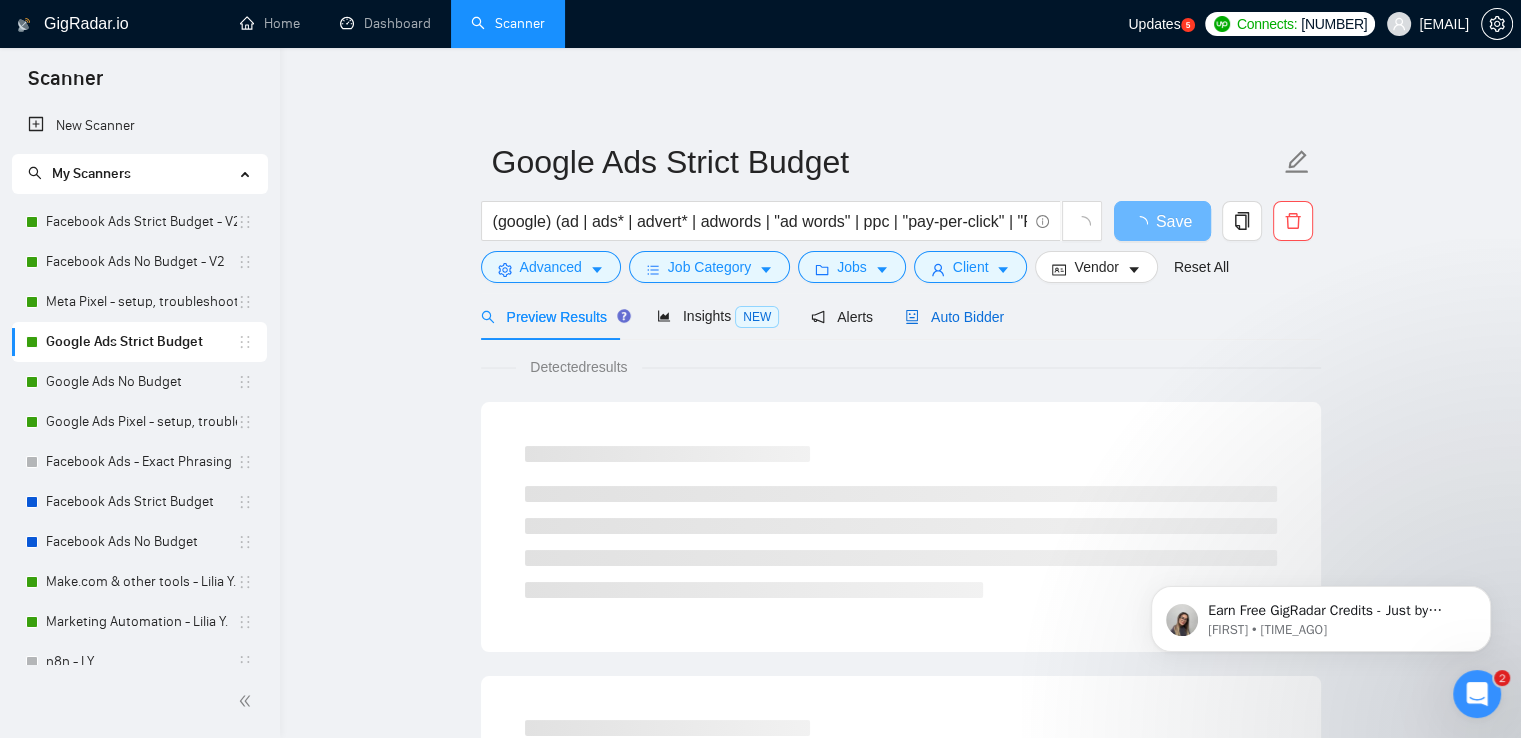 click on "Auto Bidder" at bounding box center (954, 317) 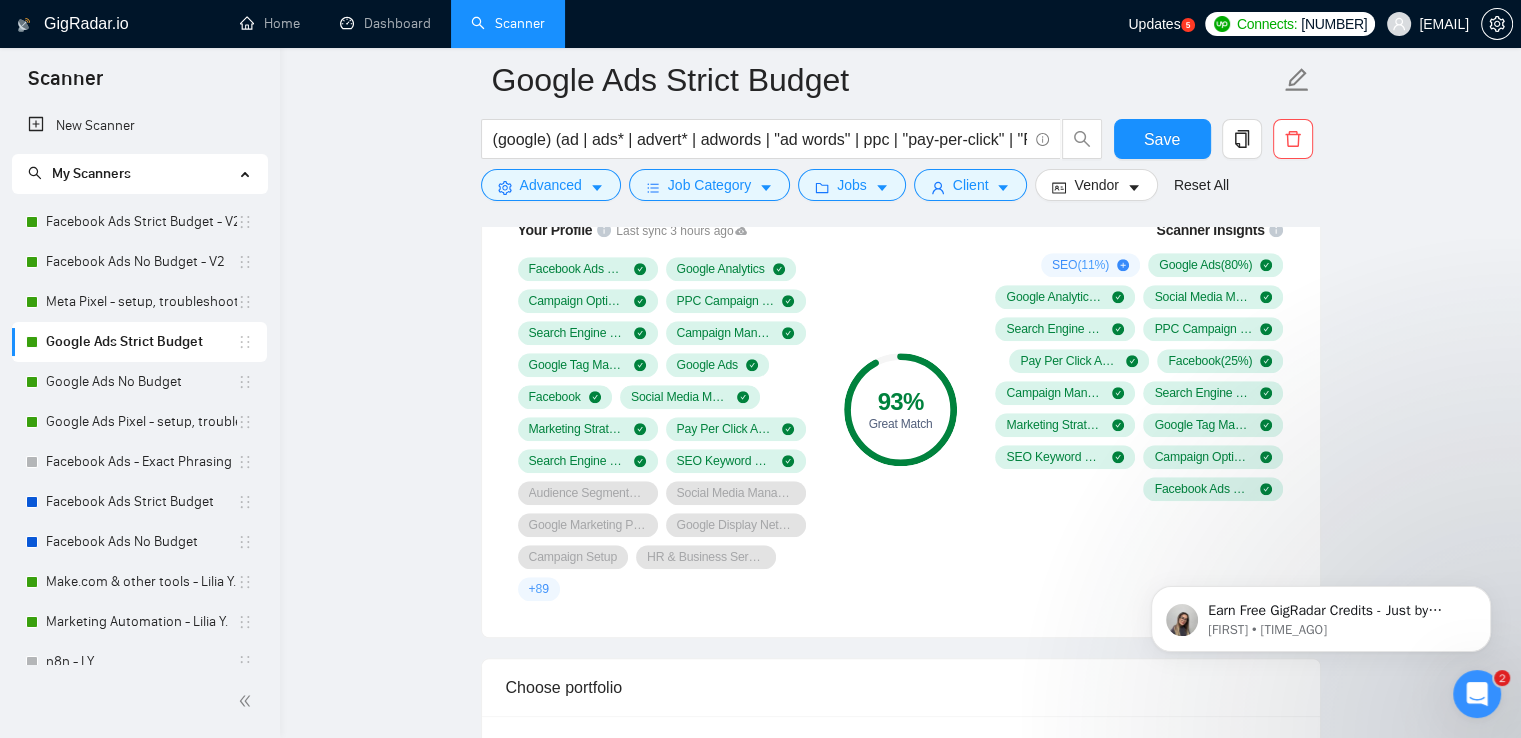 scroll, scrollTop: 1400, scrollLeft: 0, axis: vertical 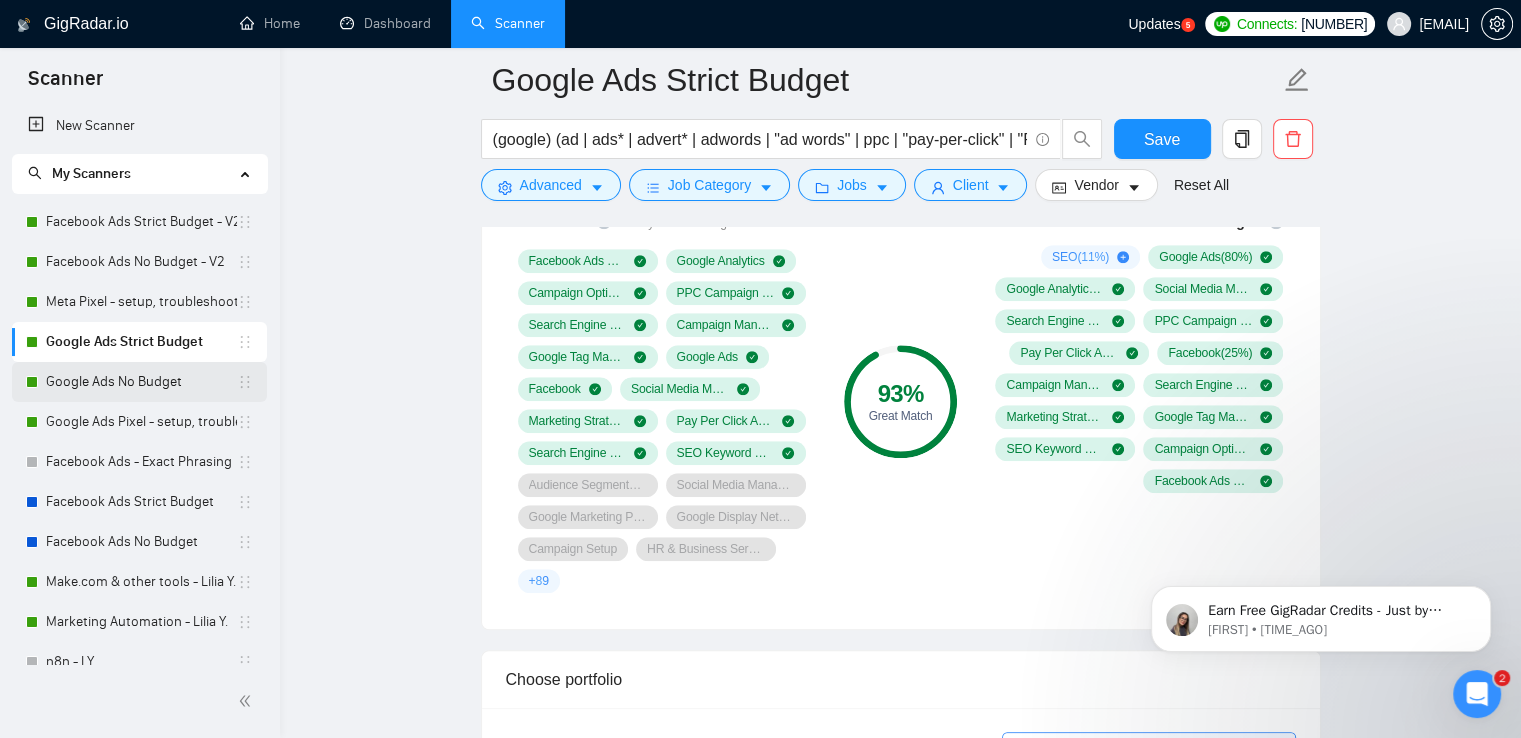 click on "Google Ads No Budget" at bounding box center [141, 382] 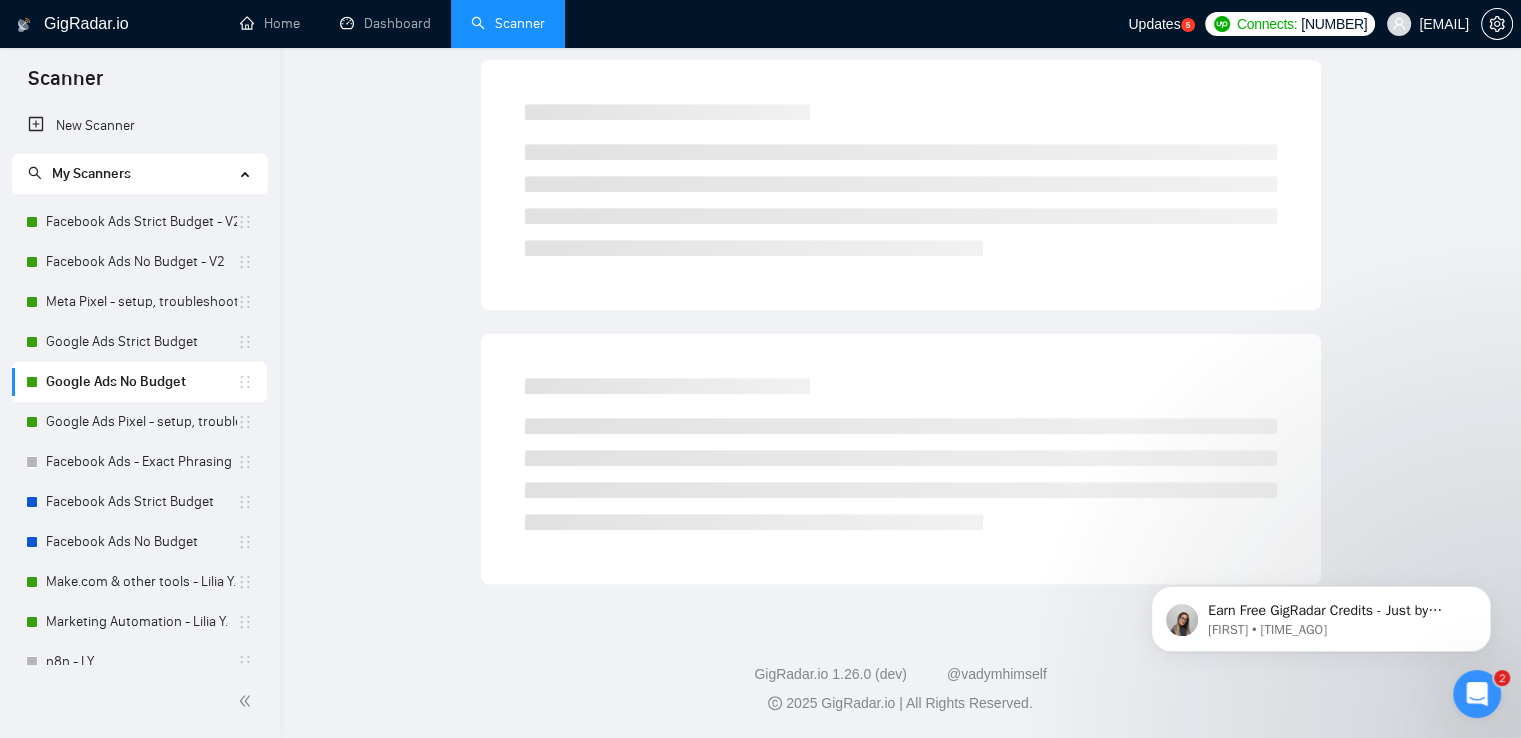 scroll, scrollTop: 0, scrollLeft: 0, axis: both 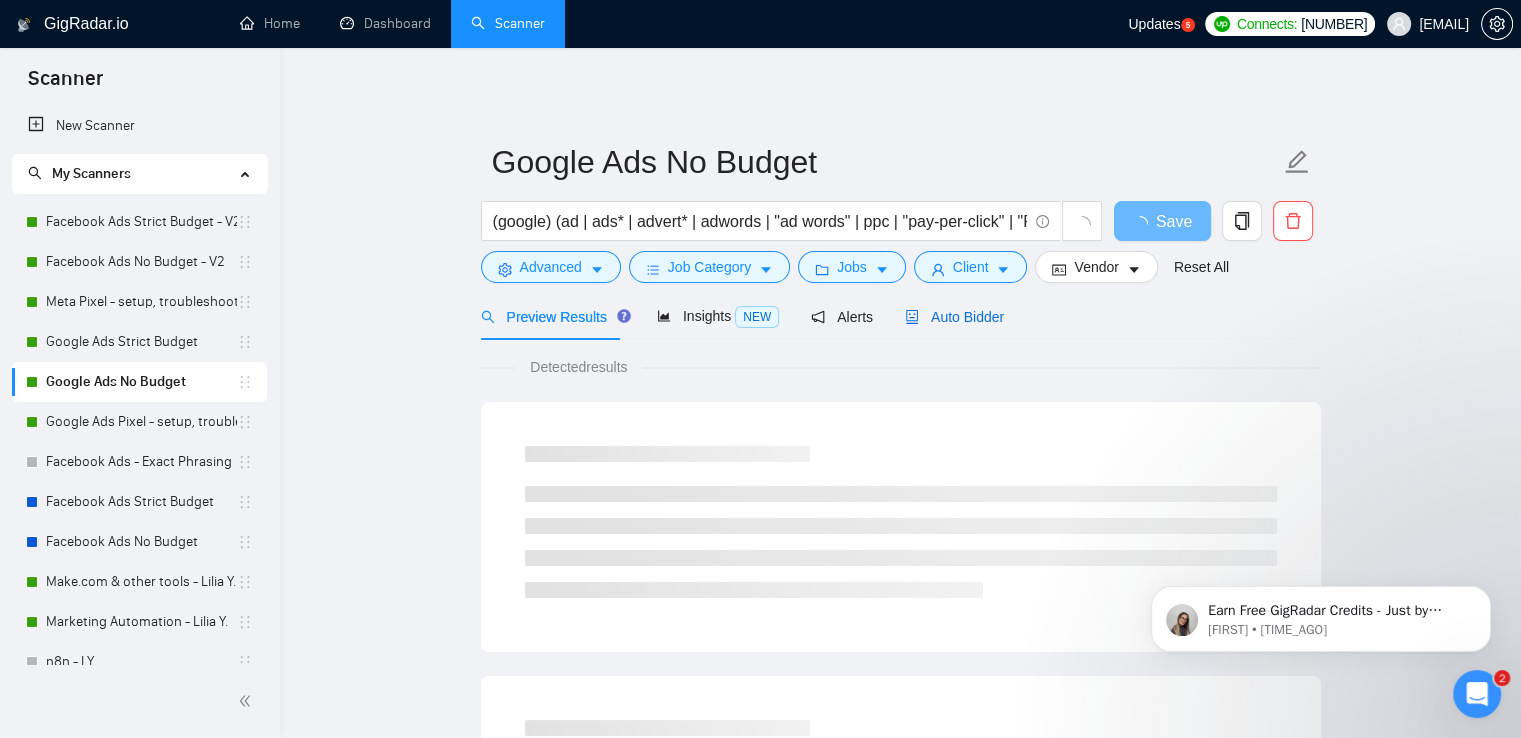 click on "Auto Bidder" at bounding box center (954, 317) 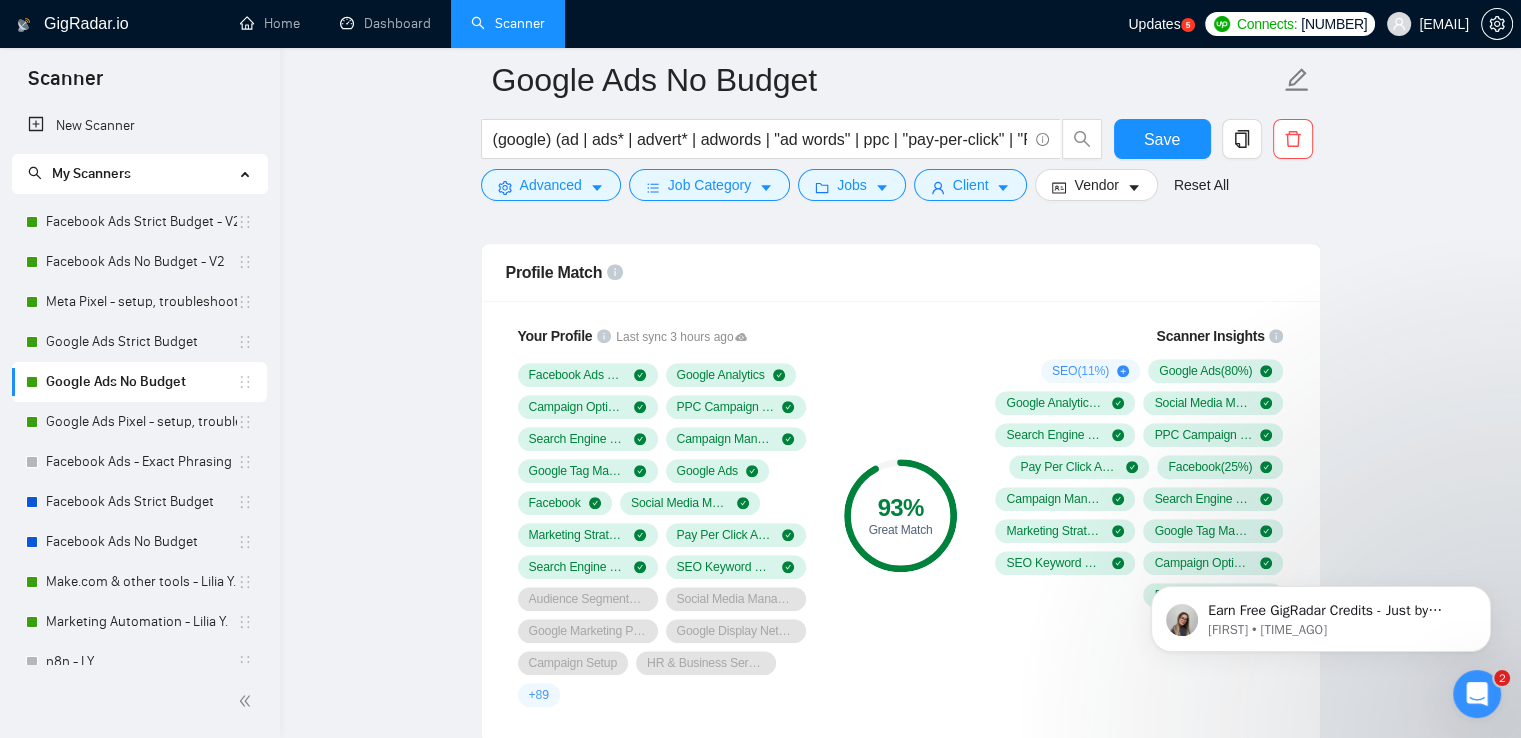 scroll, scrollTop: 1300, scrollLeft: 0, axis: vertical 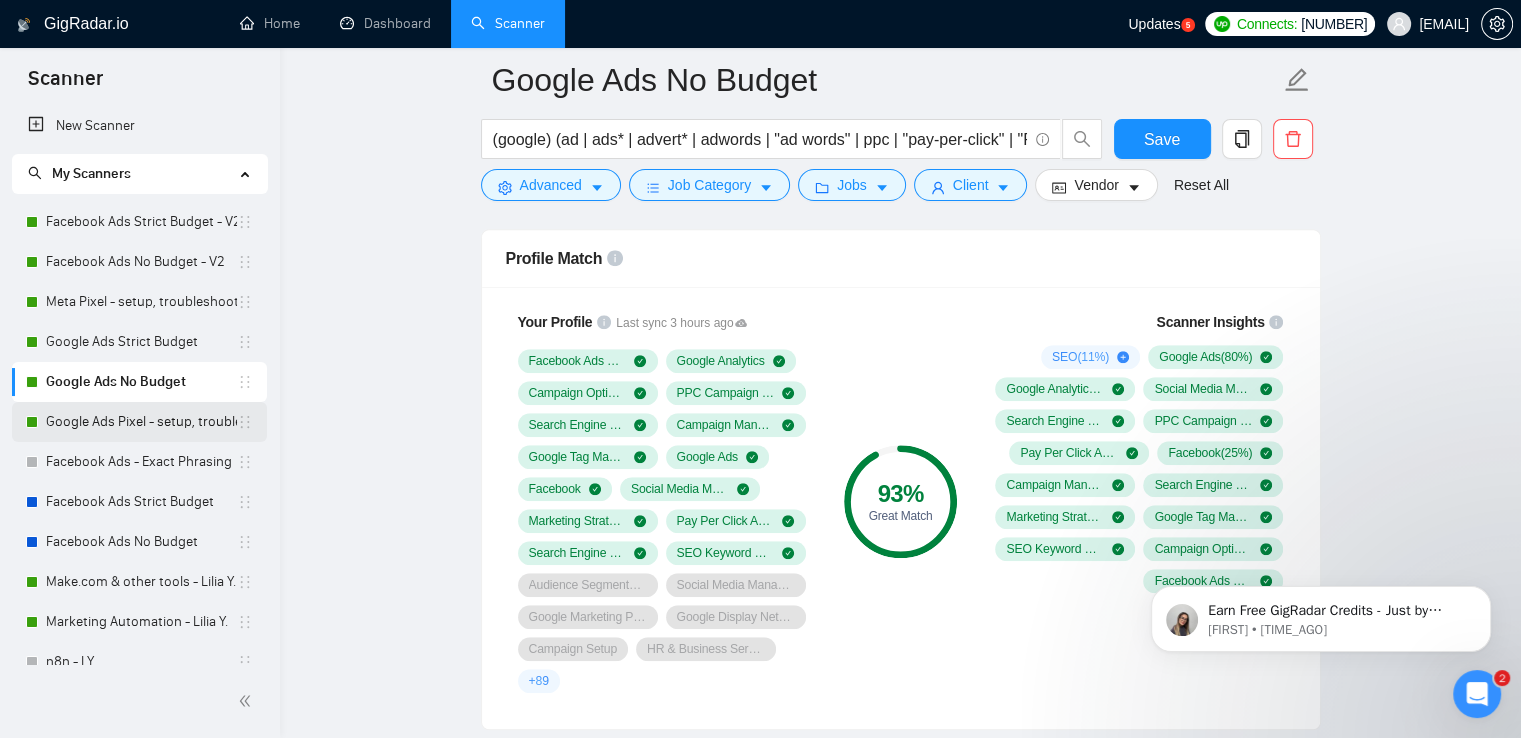 click on "Google Ads Pixel - setup, troubleshooting, tracking" at bounding box center (141, 422) 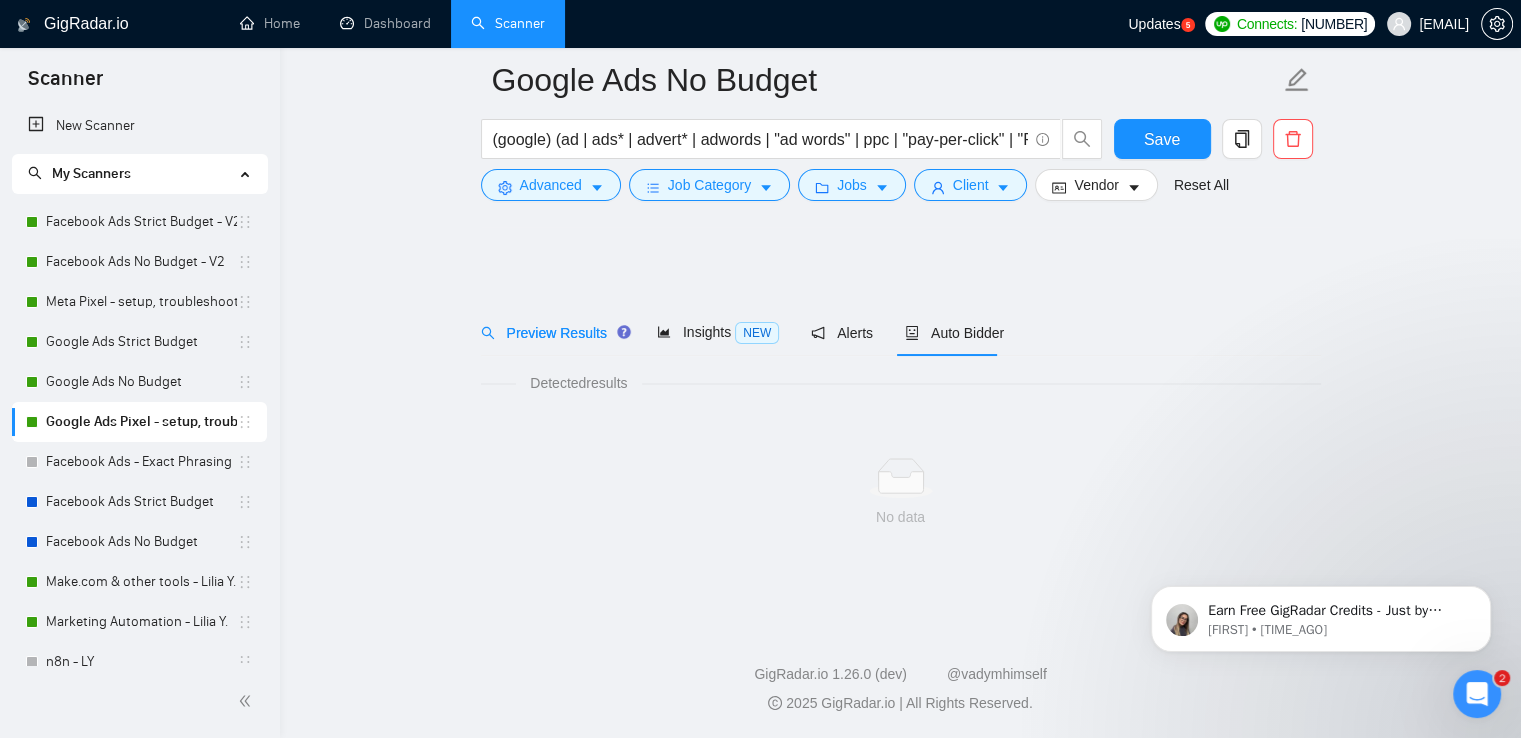 scroll, scrollTop: 0, scrollLeft: 0, axis: both 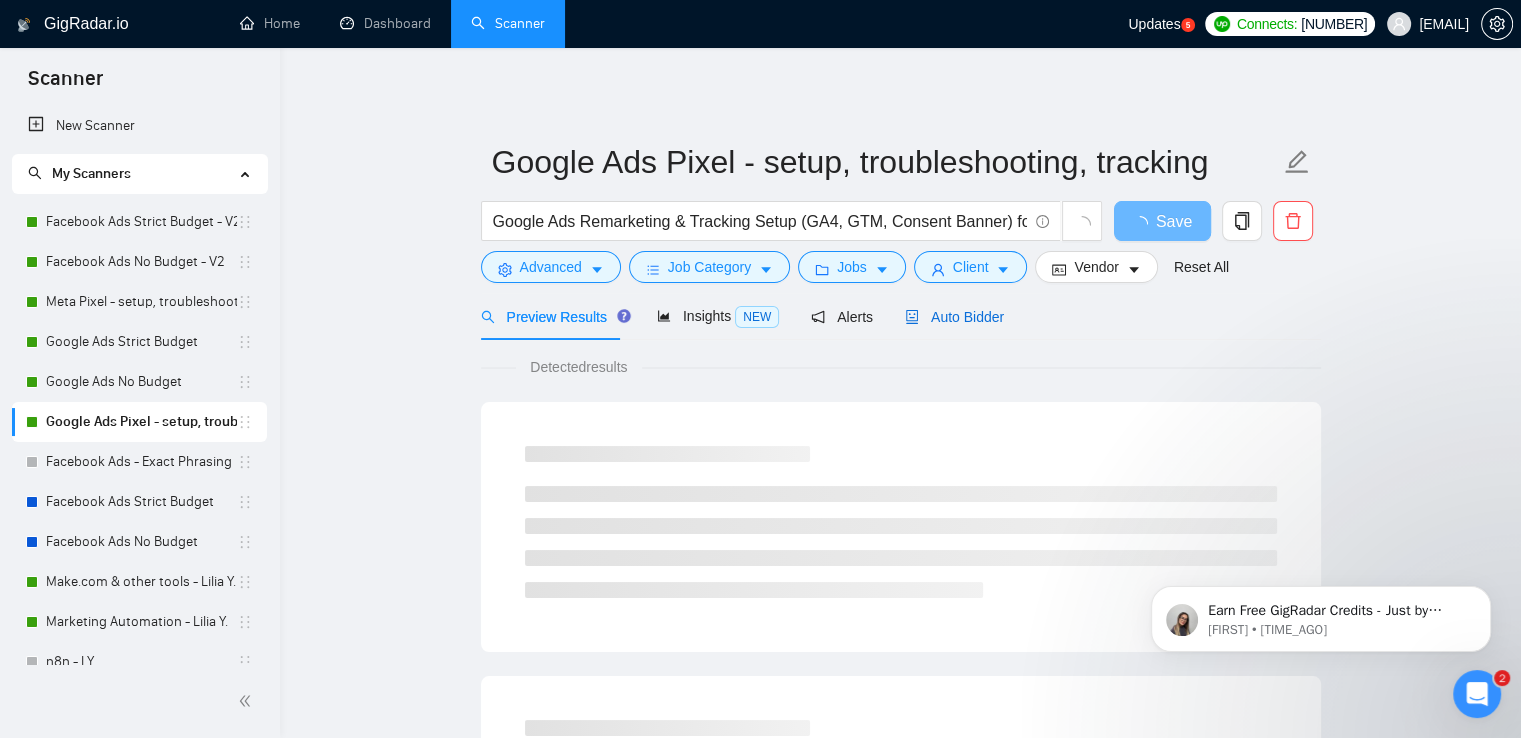 click on "Auto Bidder" at bounding box center [954, 317] 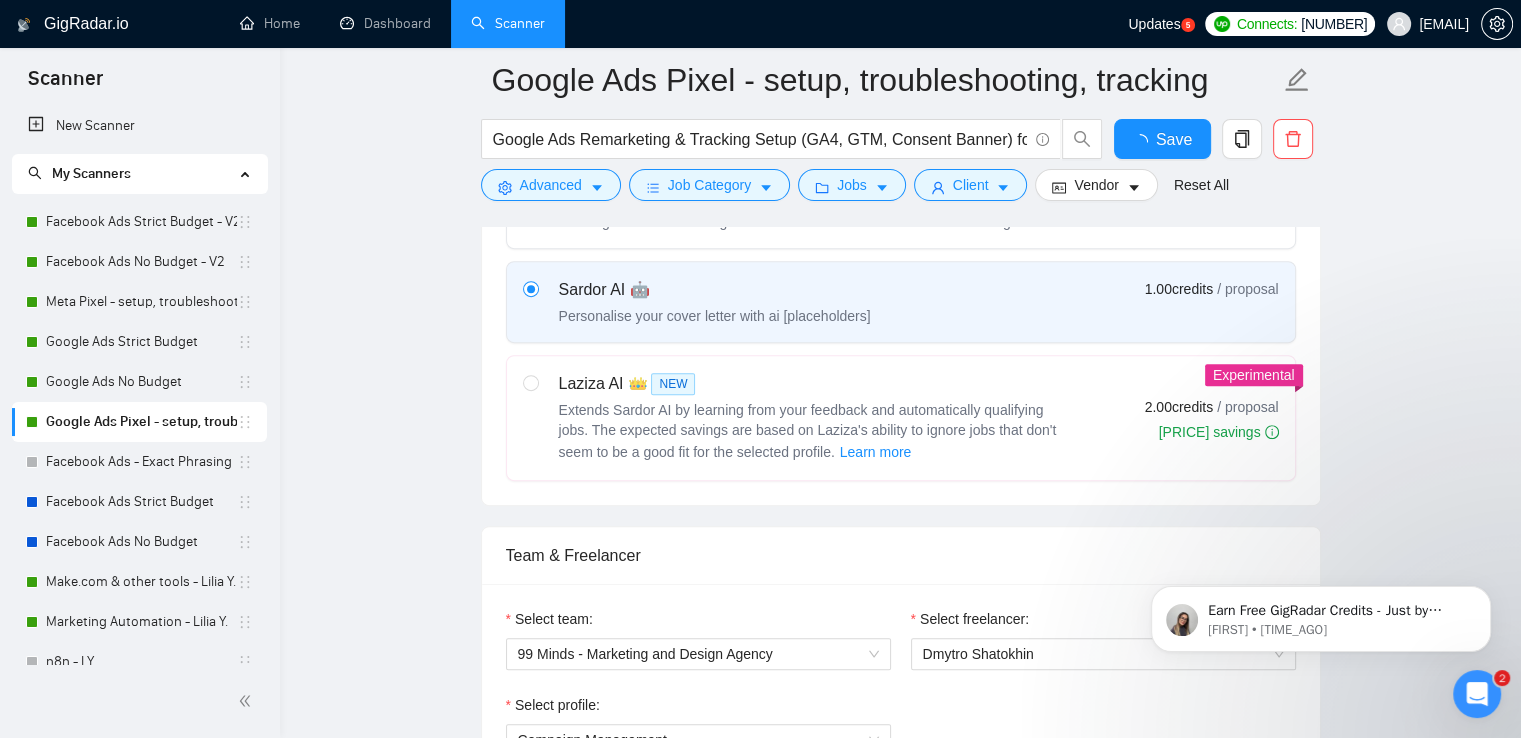 type 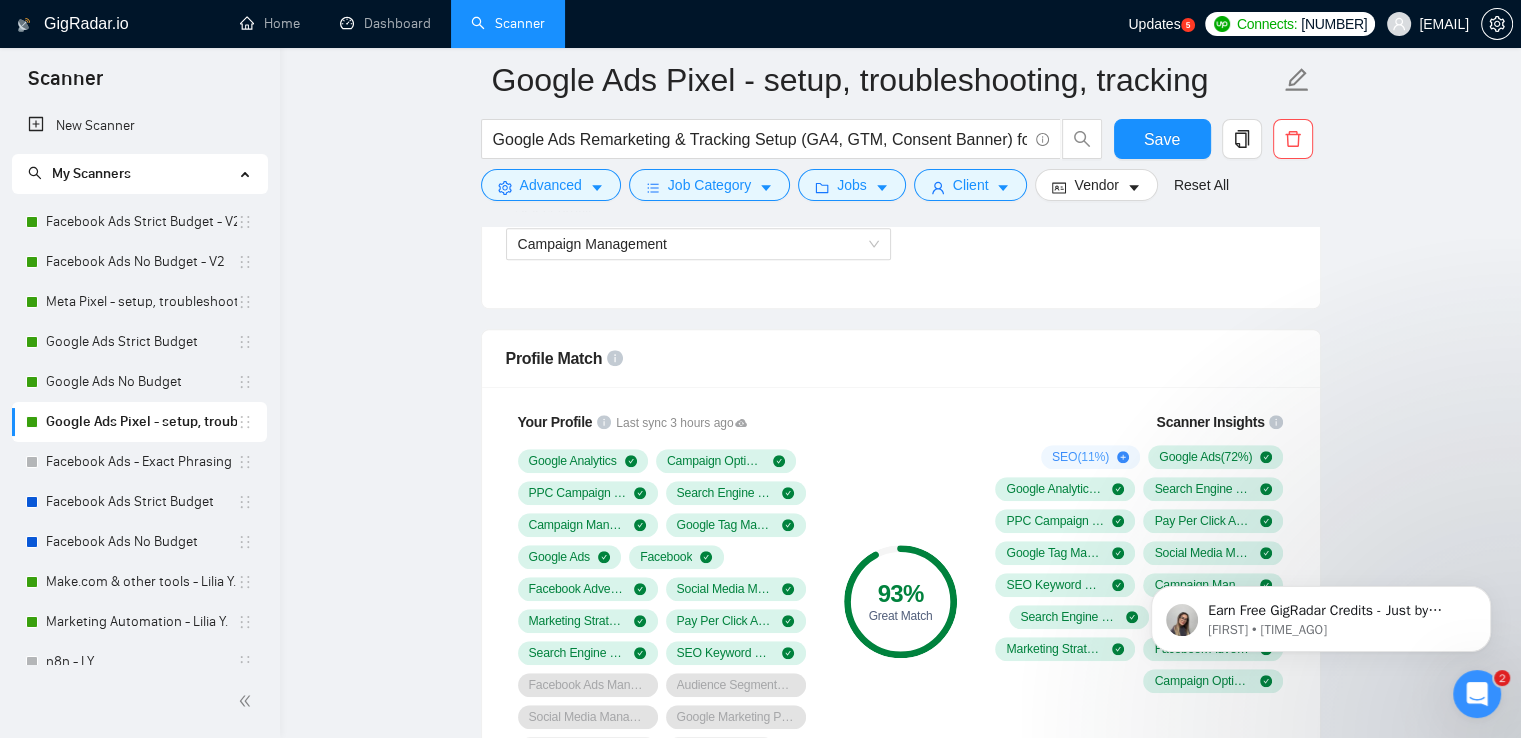 scroll, scrollTop: 1500, scrollLeft: 0, axis: vertical 